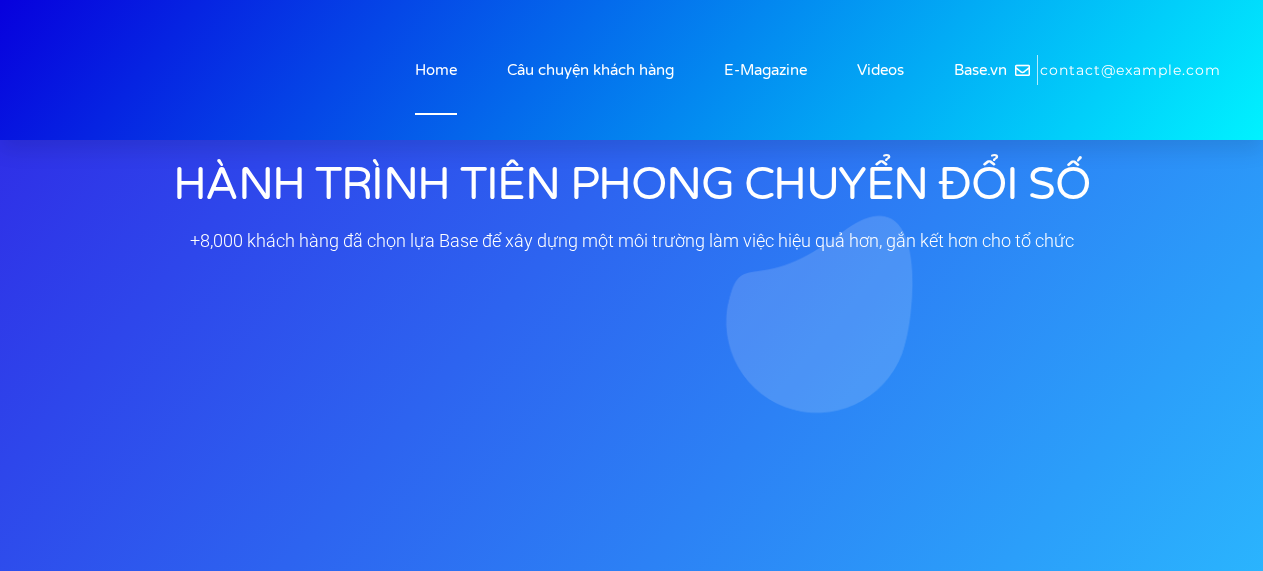 scroll, scrollTop: 0, scrollLeft: 0, axis: both 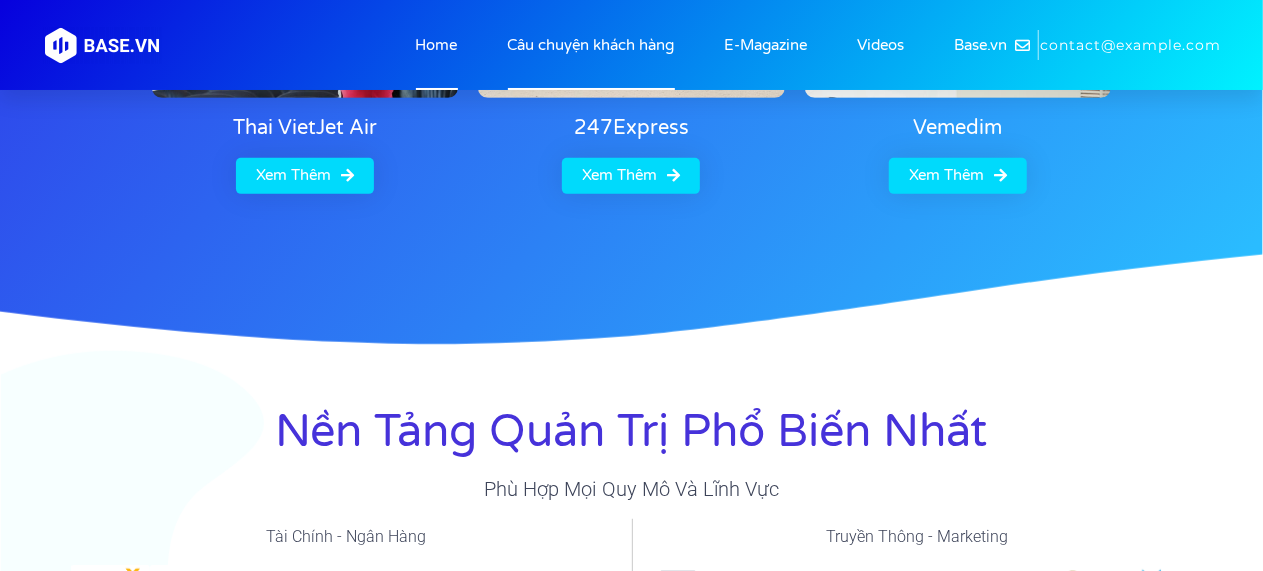 click on "Câu chuyện khách hàng" 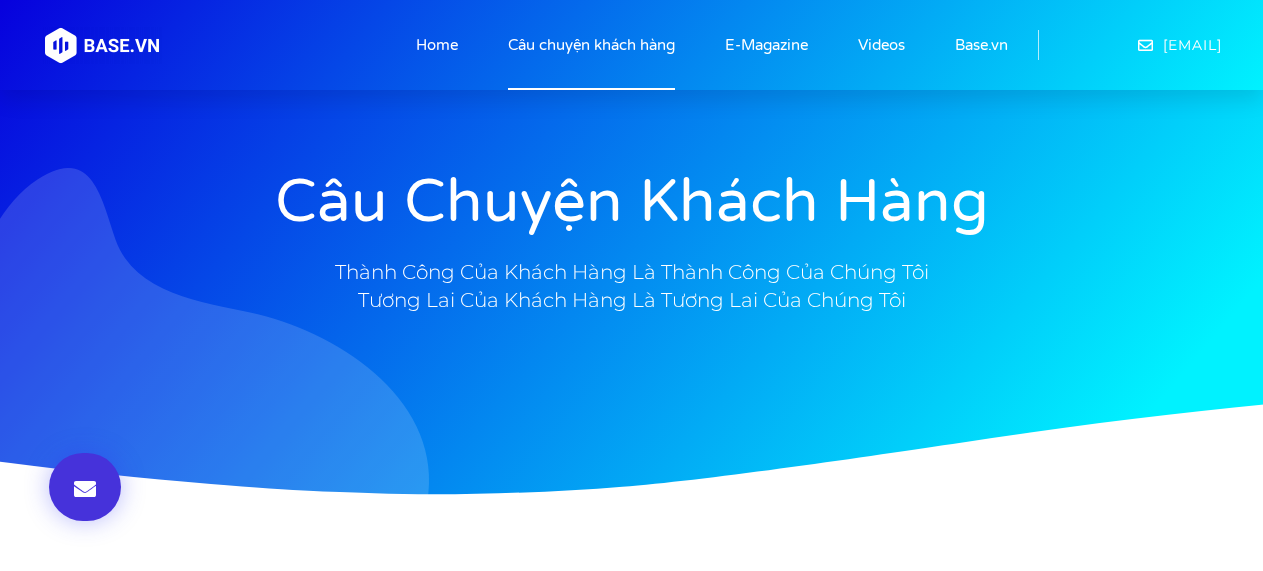 scroll, scrollTop: 0, scrollLeft: 0, axis: both 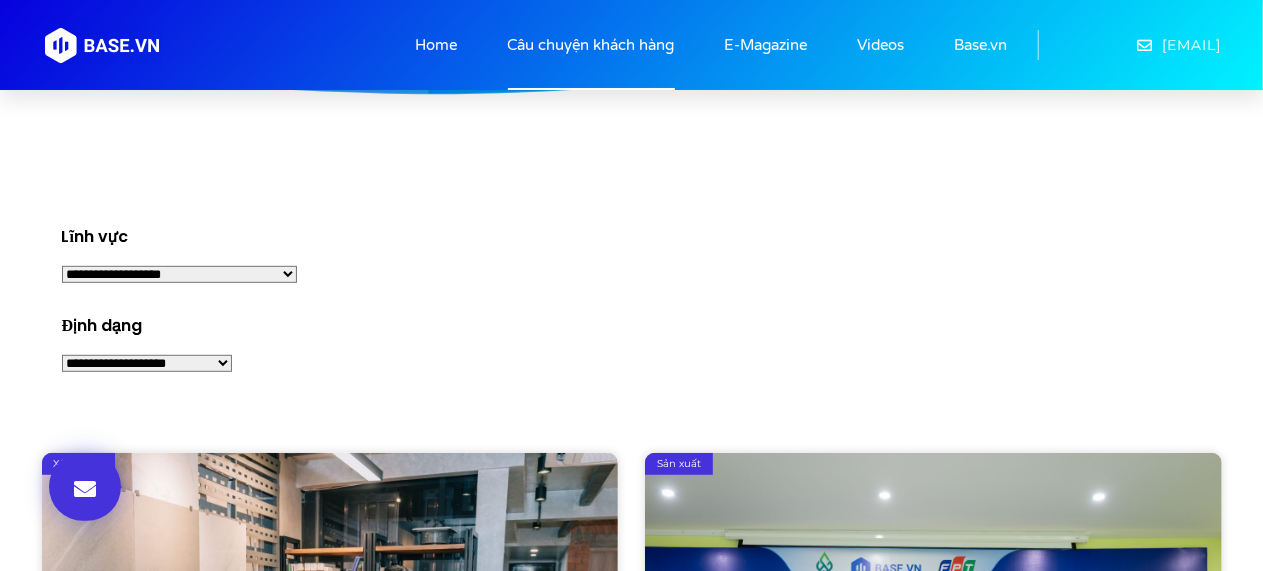 click on "**********" at bounding box center [179, 274] 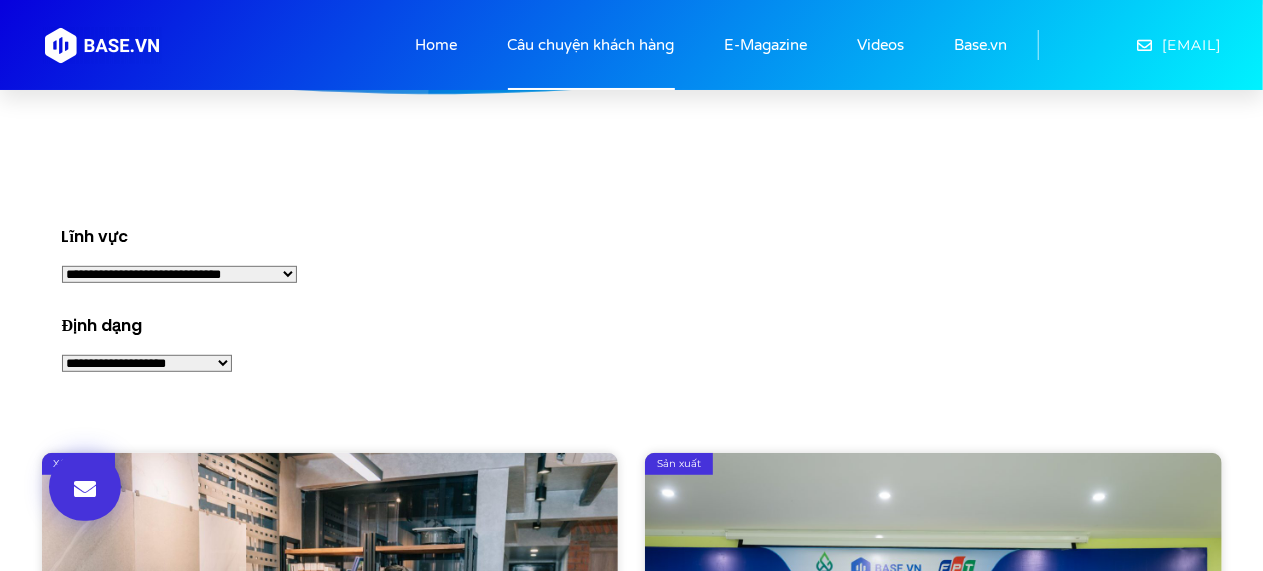 click on "**********" at bounding box center (179, 274) 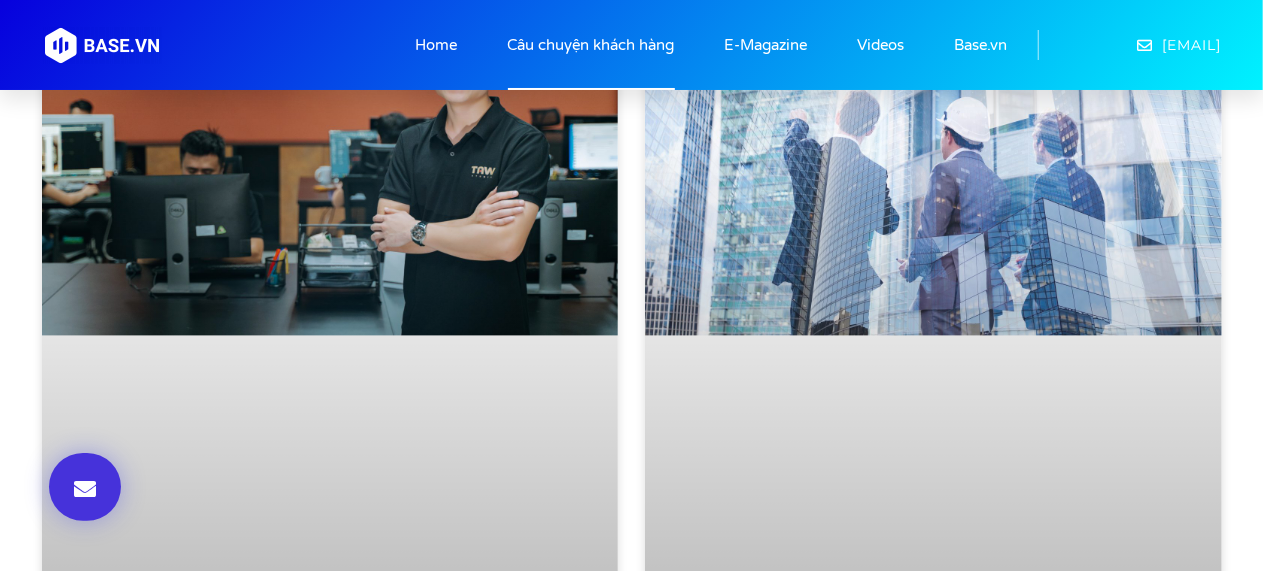 scroll, scrollTop: 2400, scrollLeft: 0, axis: vertical 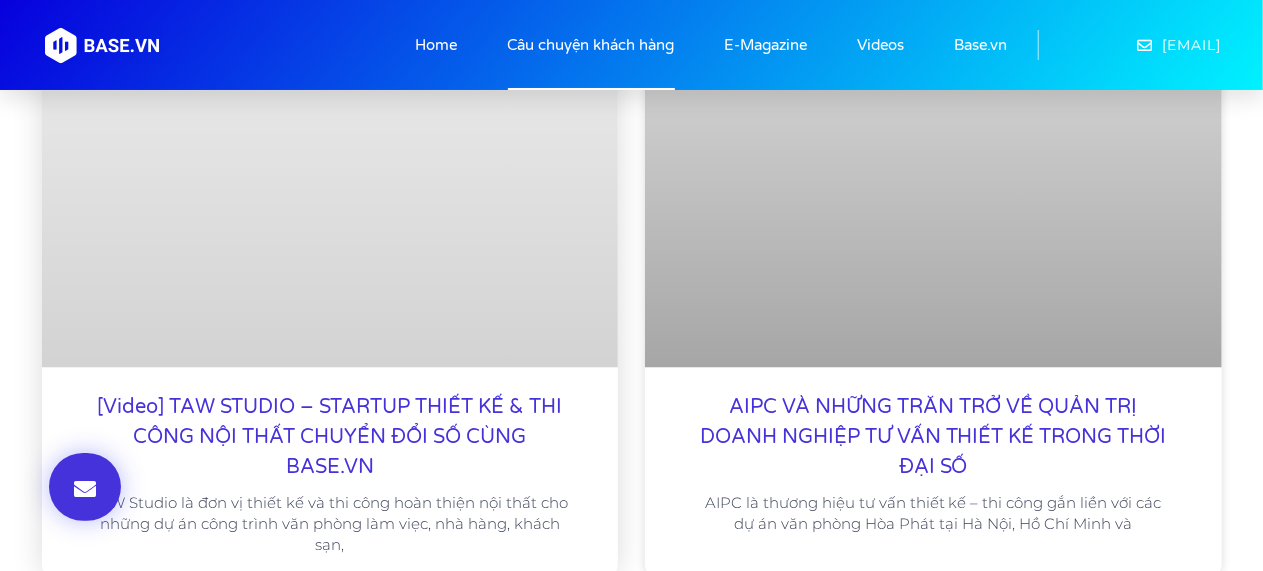click on "[Video] TAW STUDIO – STARTUP THIẾT KẾ & THI CÔNG NỘI THẤT CHUYỂN ĐỔI SỐ CÙNG BASE.VN" at bounding box center [330, 437] 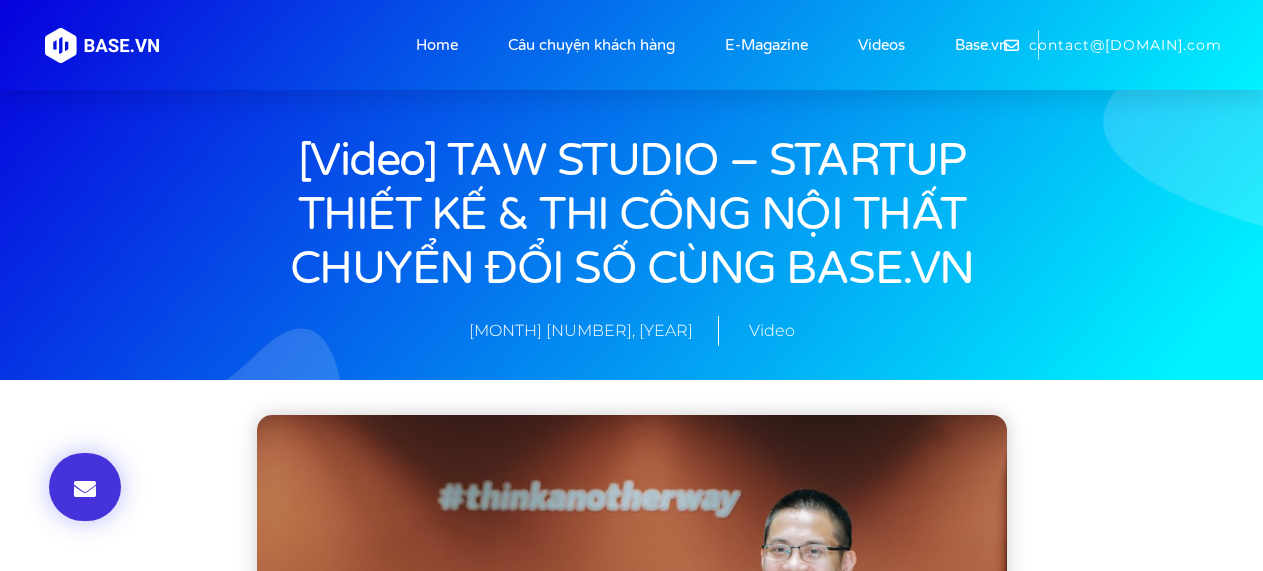 scroll, scrollTop: 0, scrollLeft: 0, axis: both 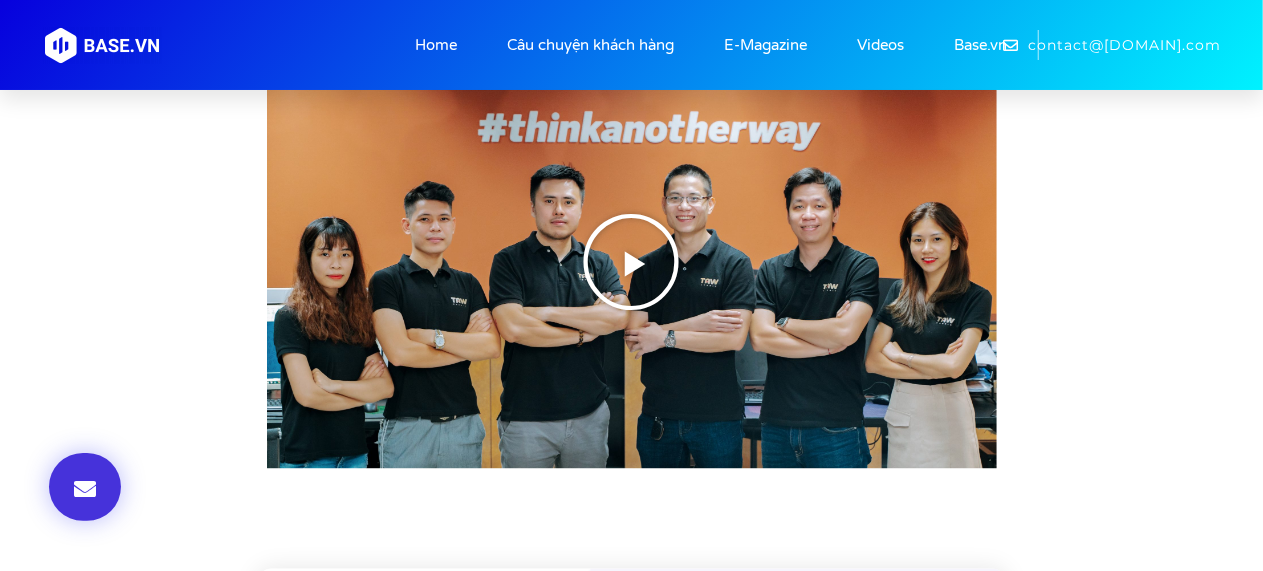 click at bounding box center [632, 263] 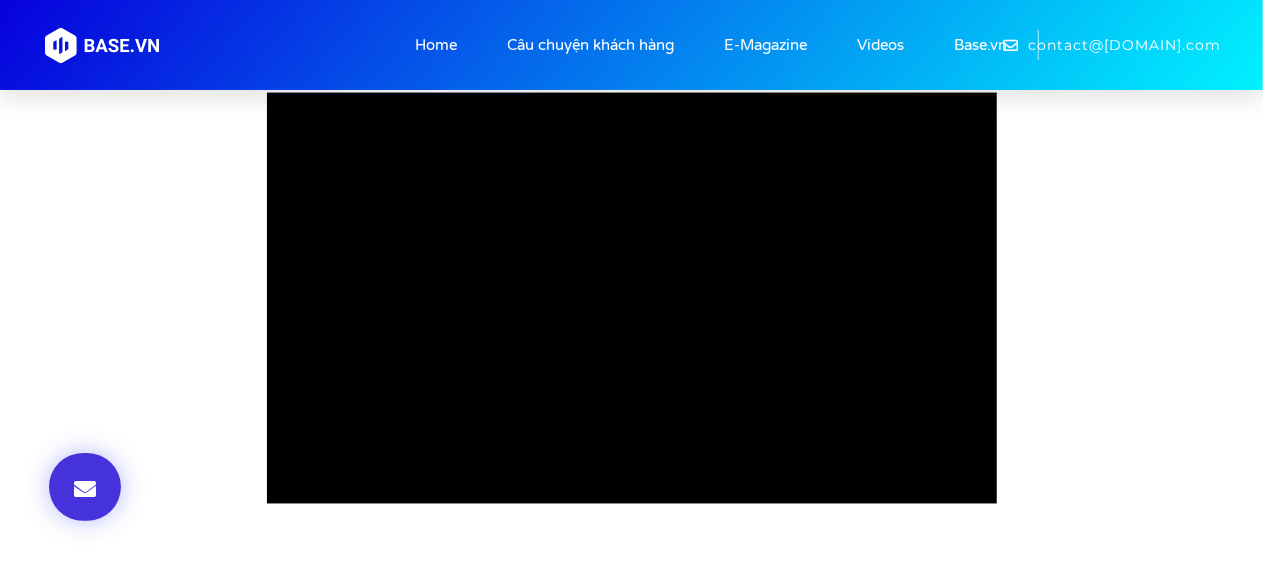 scroll, scrollTop: 1449, scrollLeft: 0, axis: vertical 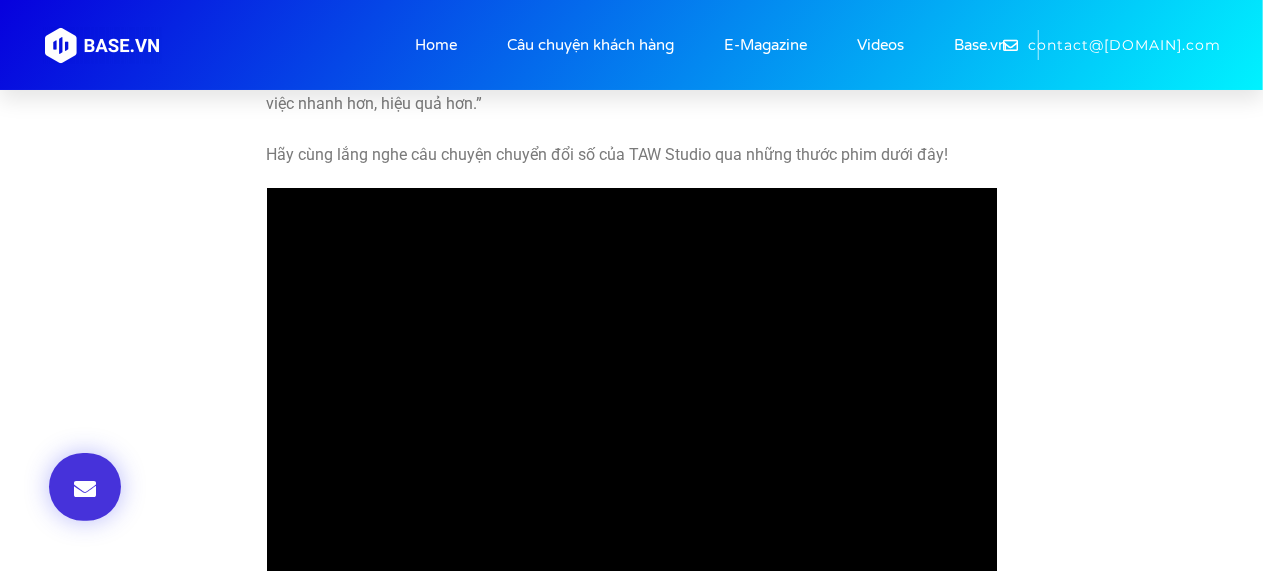 click on "Share this post
Share on facebook
Share on linkedin
Share on email
Ngoài ra với việc gặp chủ đầu tư, tham gia các buổi họp dự án Tôi thường xuyên vắng mặt ở văn phòng." at bounding box center (631, 505) 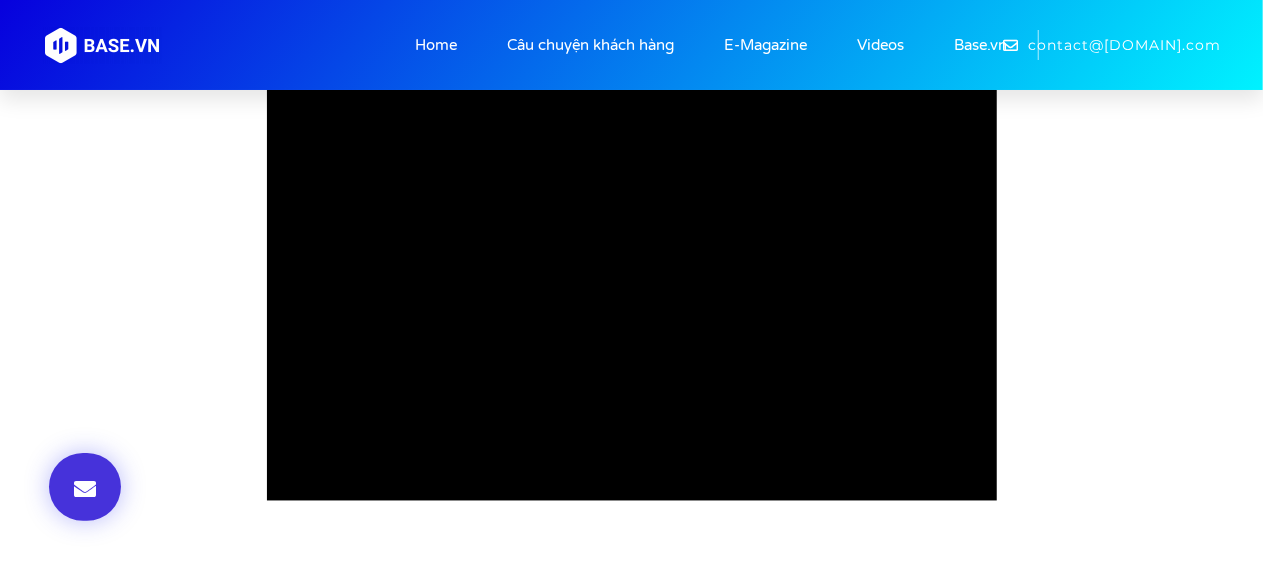 scroll, scrollTop: 1515, scrollLeft: 0, axis: vertical 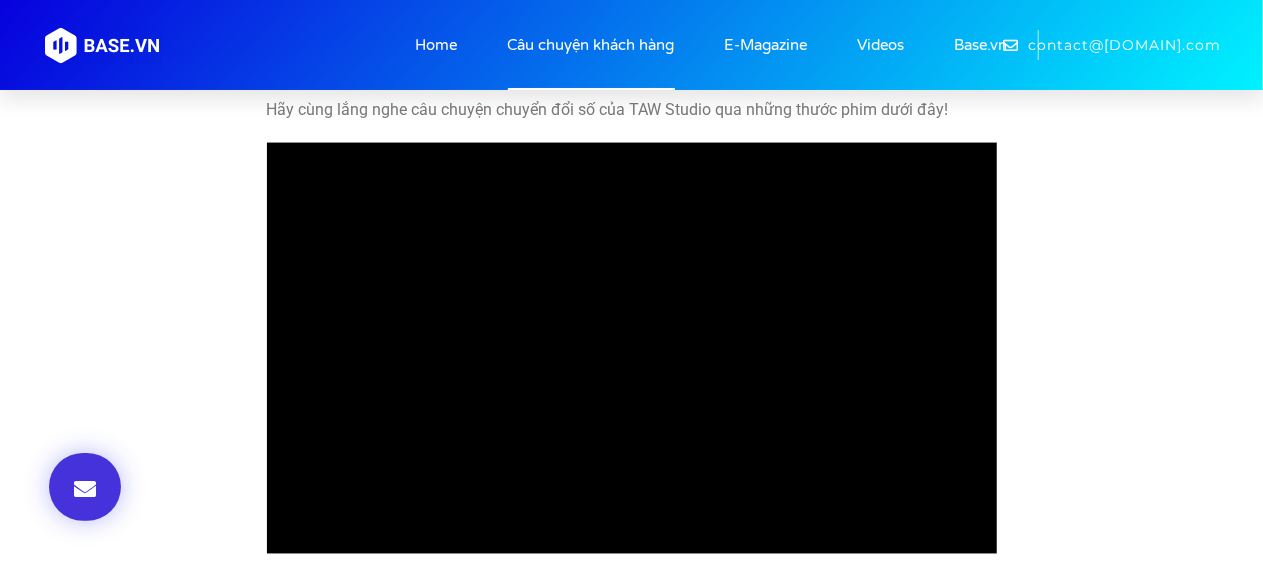 click on "Câu chuyện khách hàng" 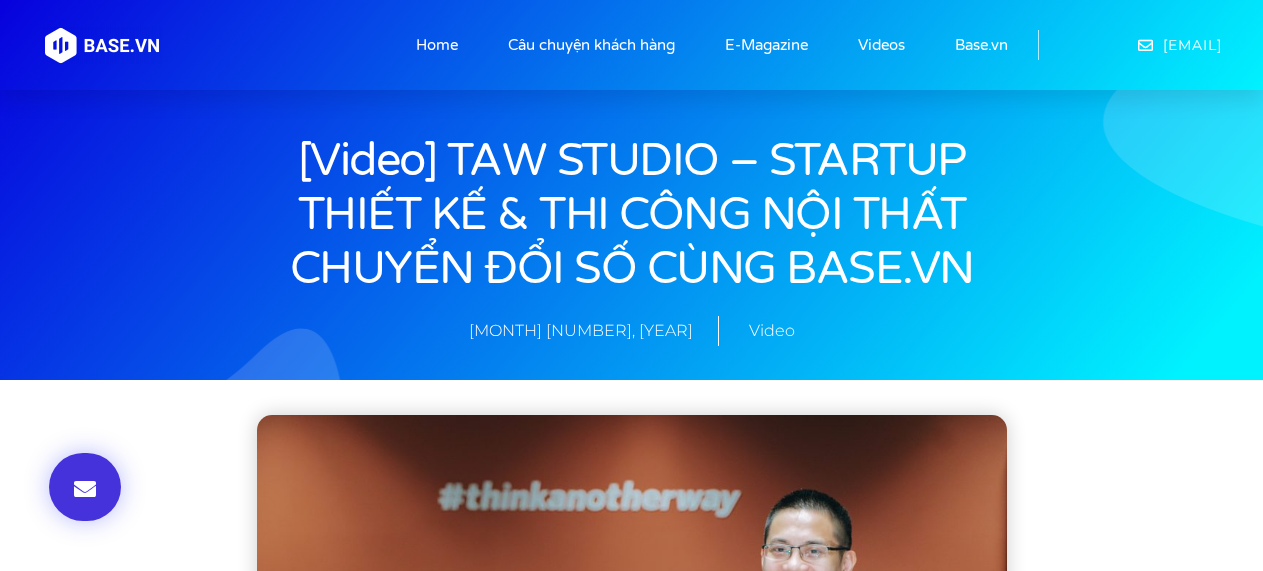scroll, scrollTop: 0, scrollLeft: 0, axis: both 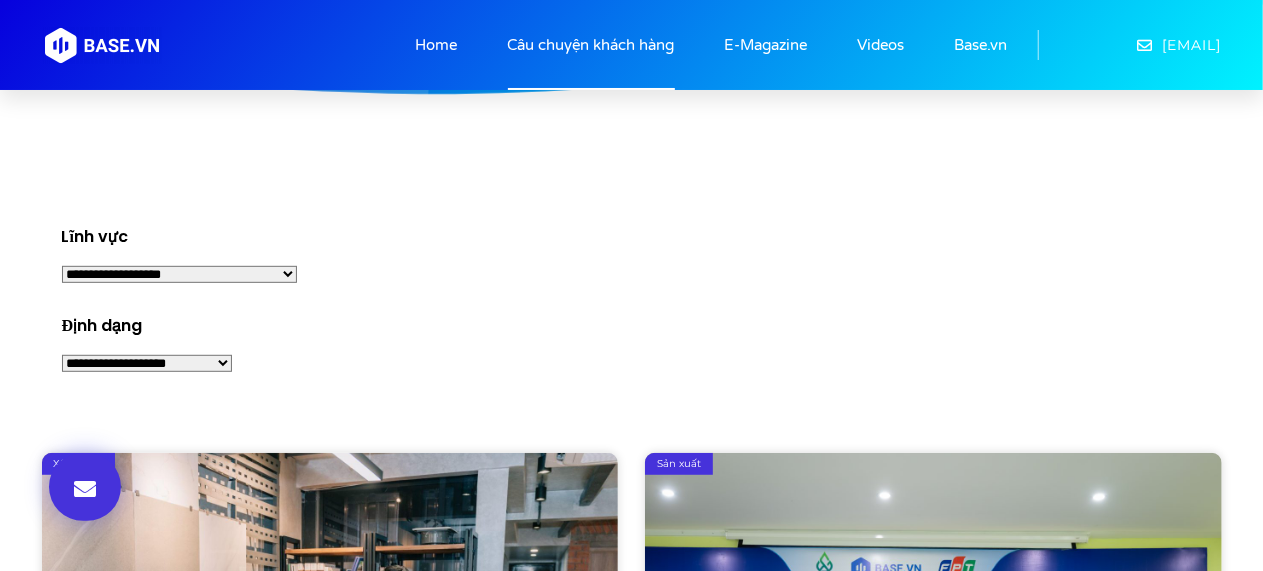 click on "**********" at bounding box center [179, 274] 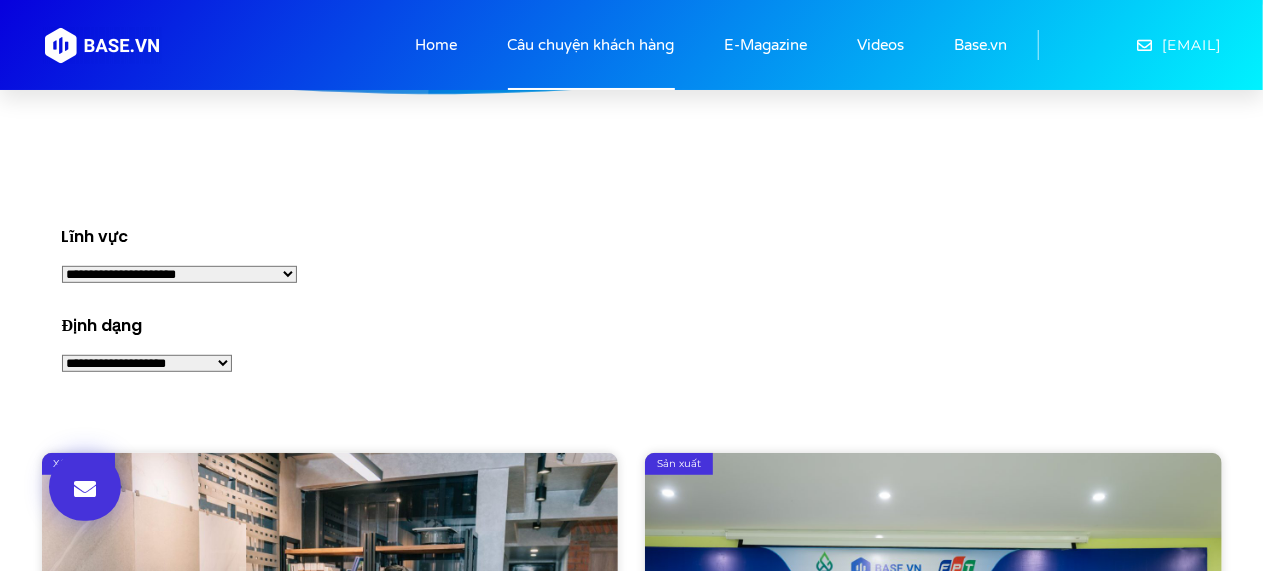 click on "**********" at bounding box center (179, 274) 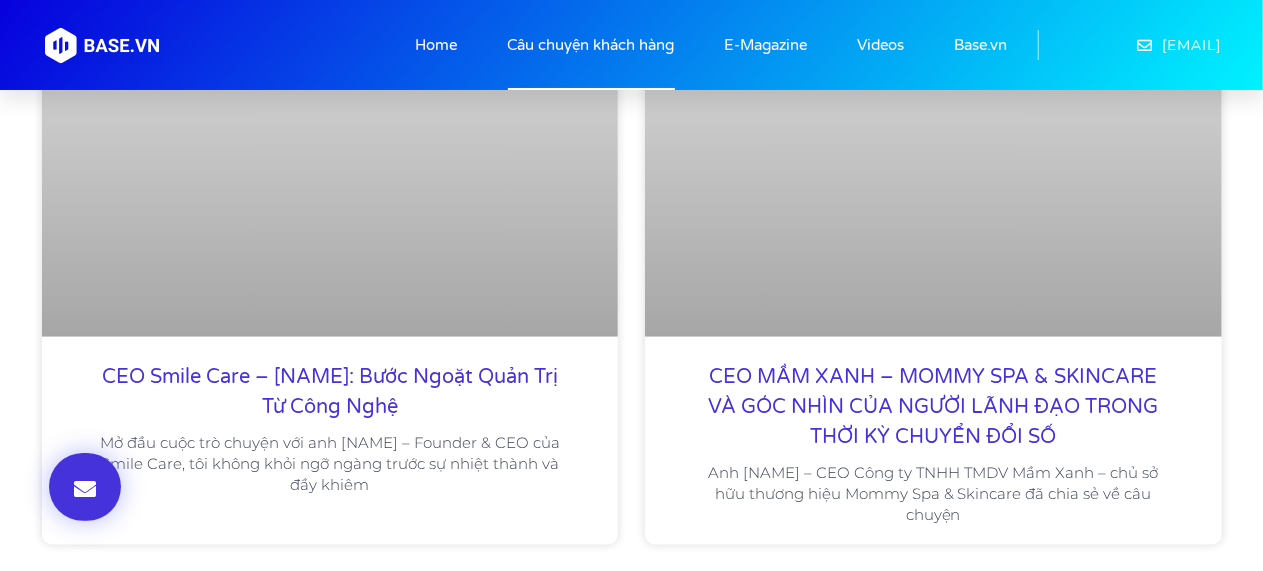 scroll, scrollTop: 1268, scrollLeft: 0, axis: vertical 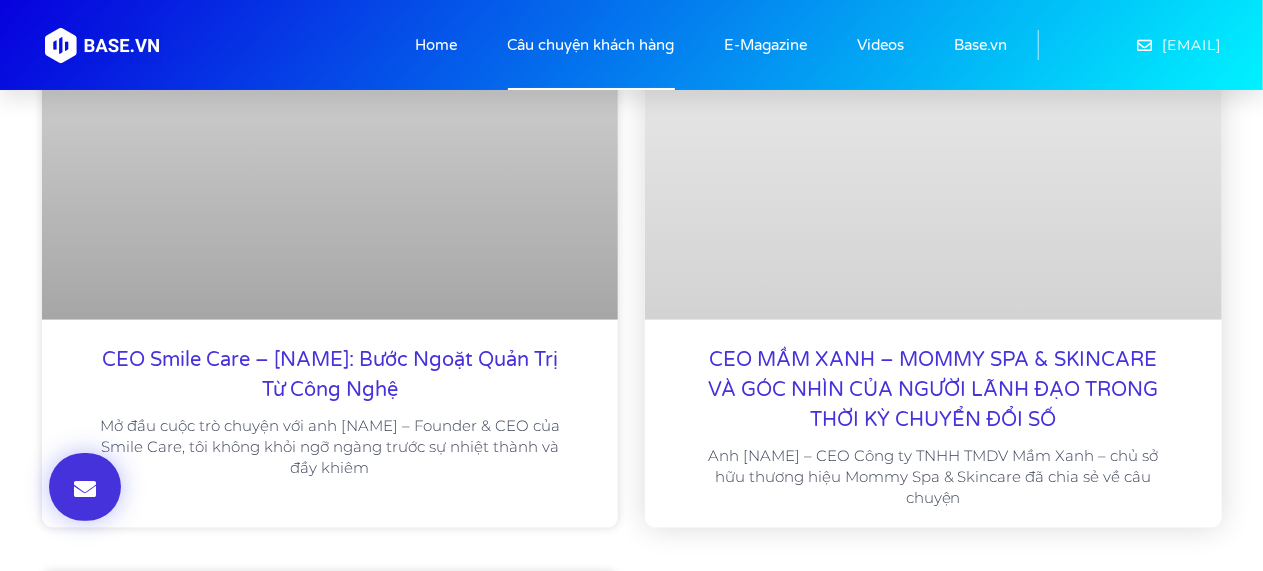 click on "CEO MẦM XANH – MOMMY SPA & SKINCARE VÀ GÓC NHÌN CỦA NGƯỜI LÃNH ĐẠO TRONG THỜI KỲ CHUYỂN ĐỔI SỐ" at bounding box center [933, 390] 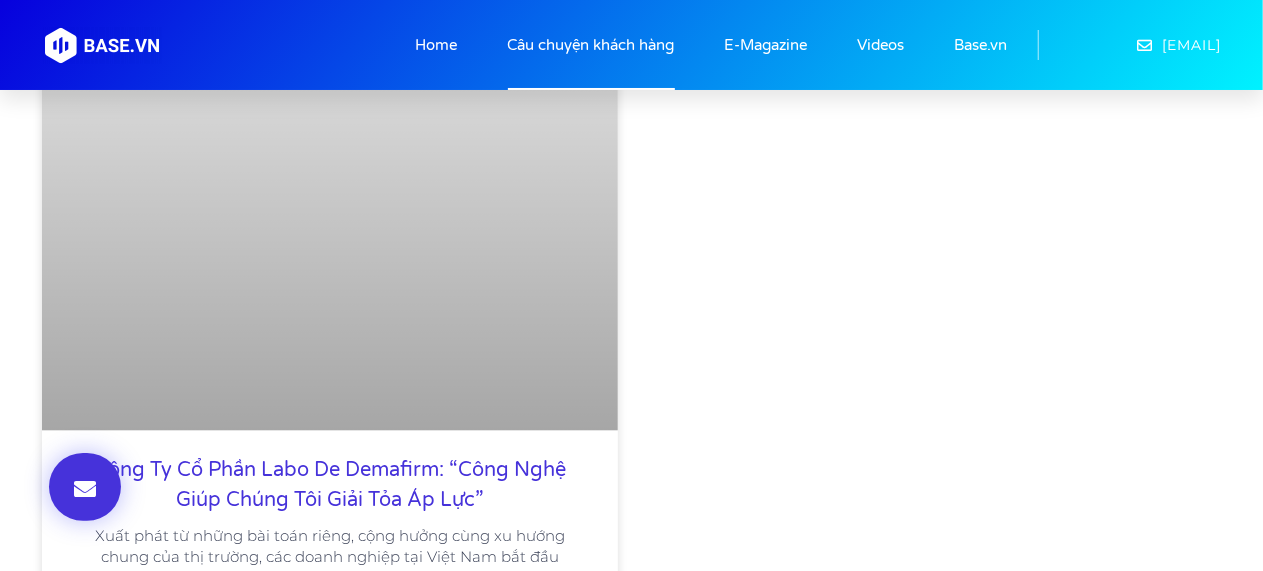 scroll, scrollTop: 2352, scrollLeft: 0, axis: vertical 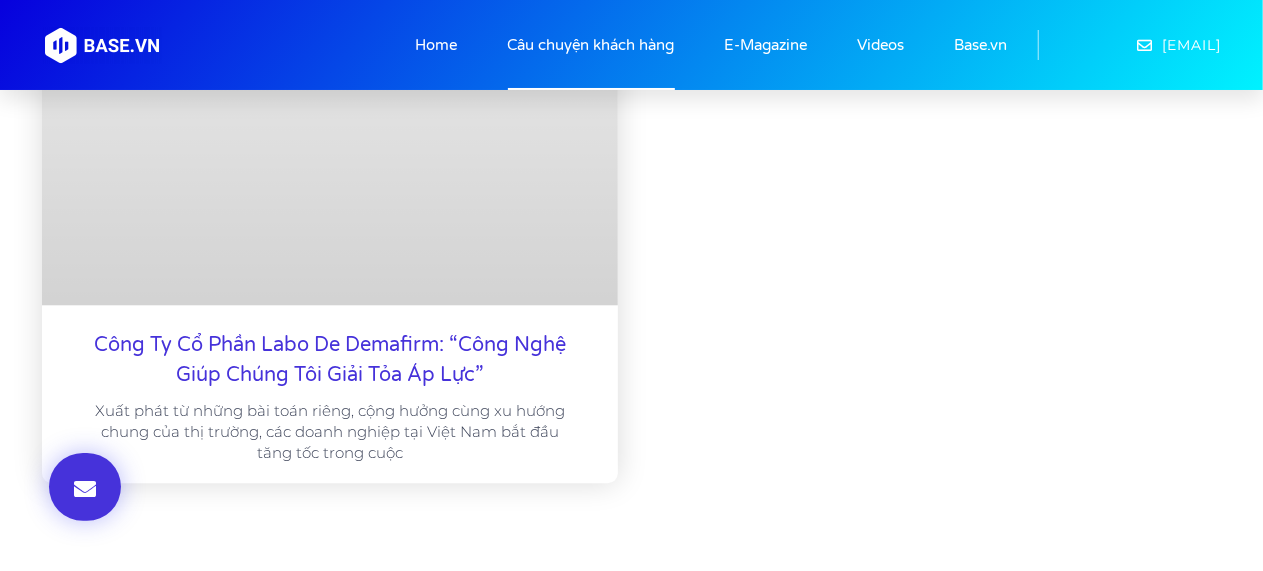 click on "Công ty Cổ phần Labo de Demafirm: “Công nghệ giúp chúng tôi giải tỏa áp lực”" at bounding box center [330, 360] 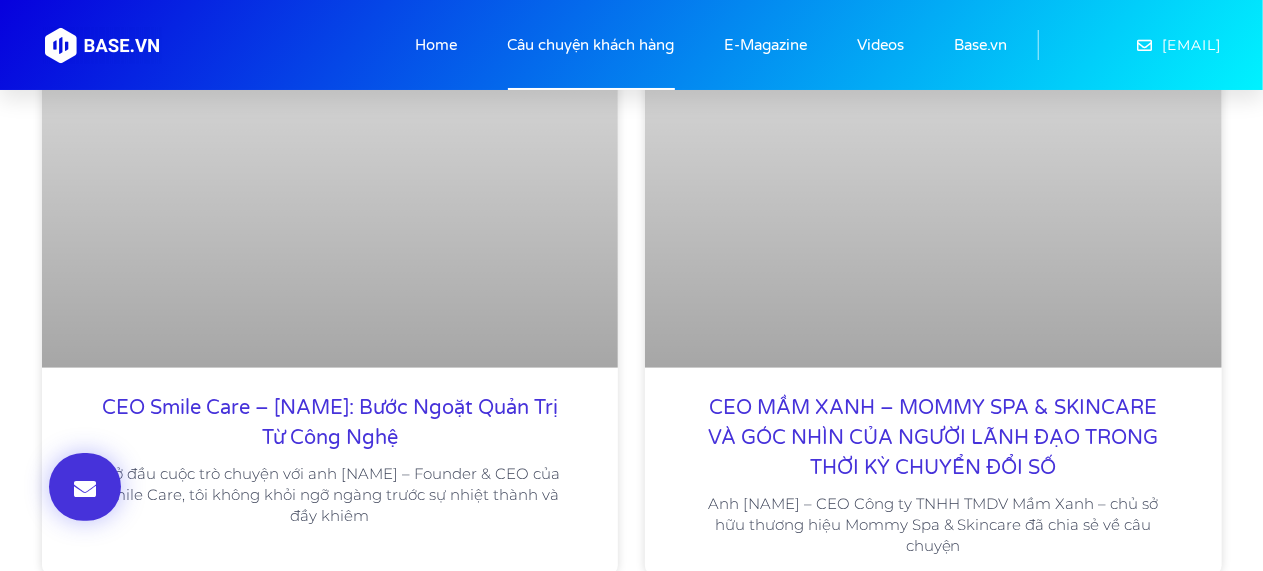 scroll, scrollTop: 1408, scrollLeft: 0, axis: vertical 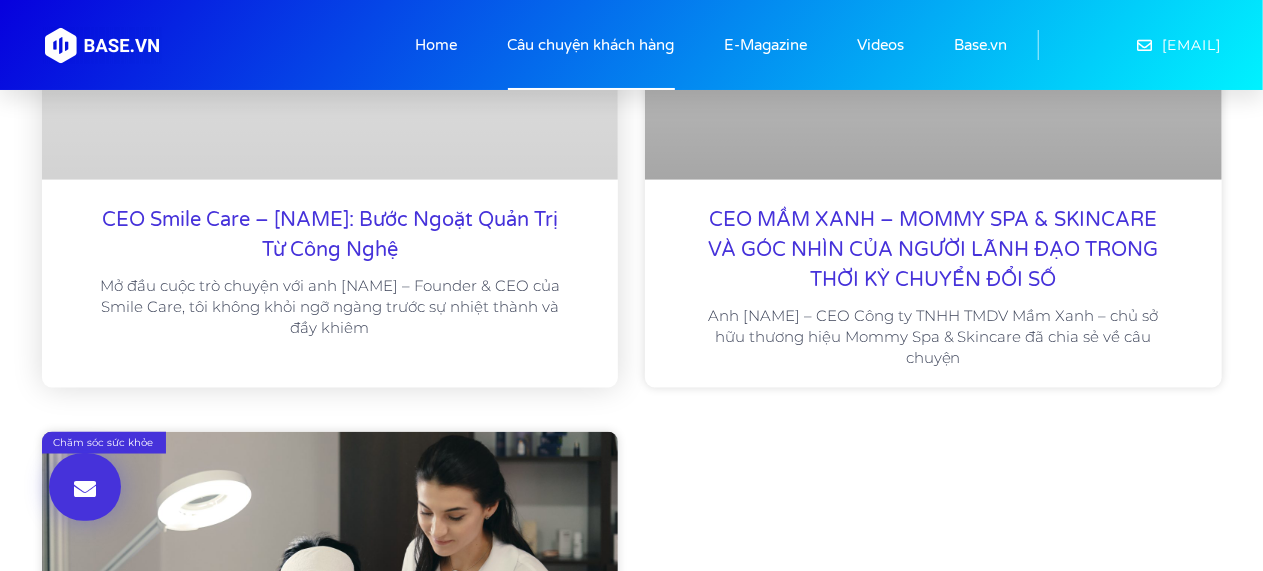 click on "CEO Smile Care – Đỗ Thành Huy: Bước ngoặt quản trị từ công nghệ" at bounding box center [330, 235] 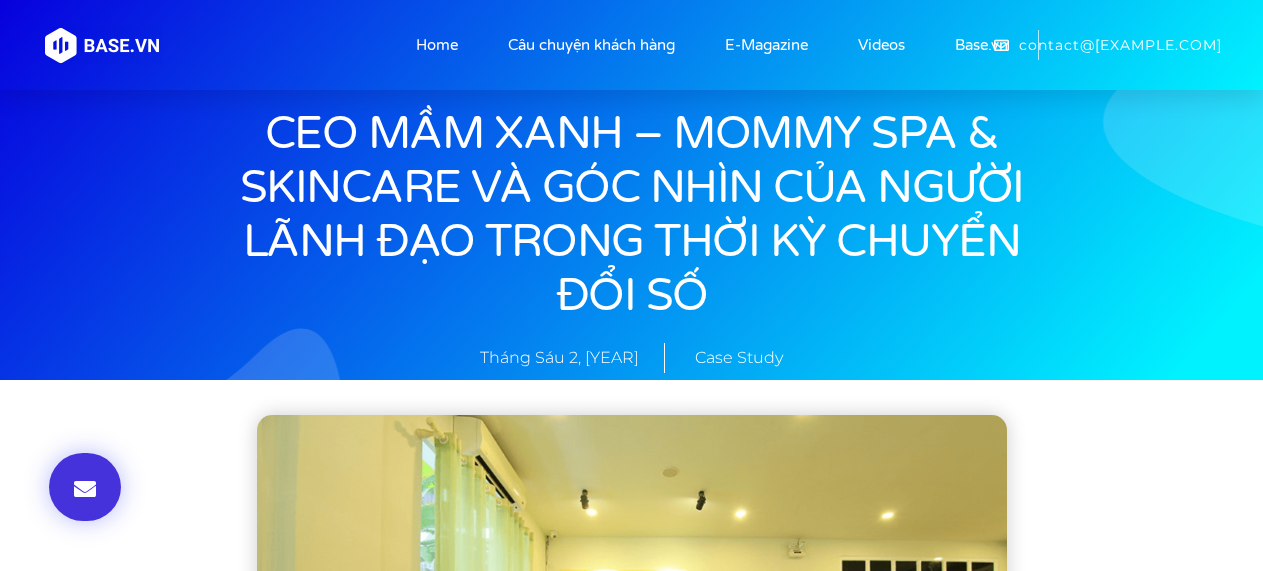 scroll, scrollTop: 0, scrollLeft: 0, axis: both 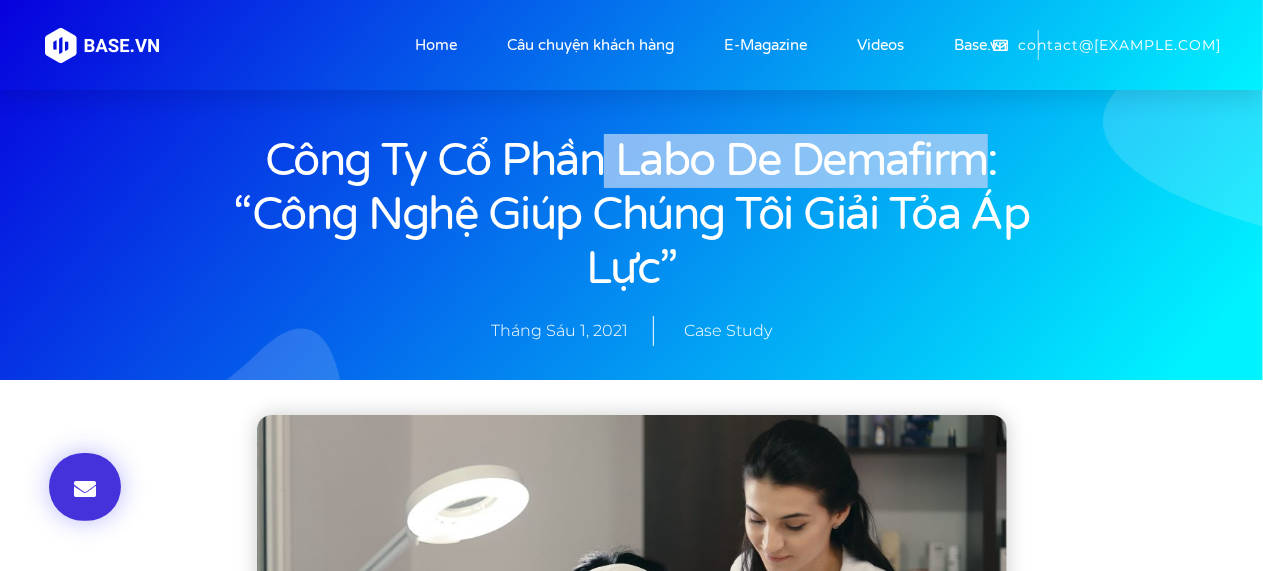 drag, startPoint x: 609, startPoint y: 142, endPoint x: 987, endPoint y: 168, distance: 378.89313 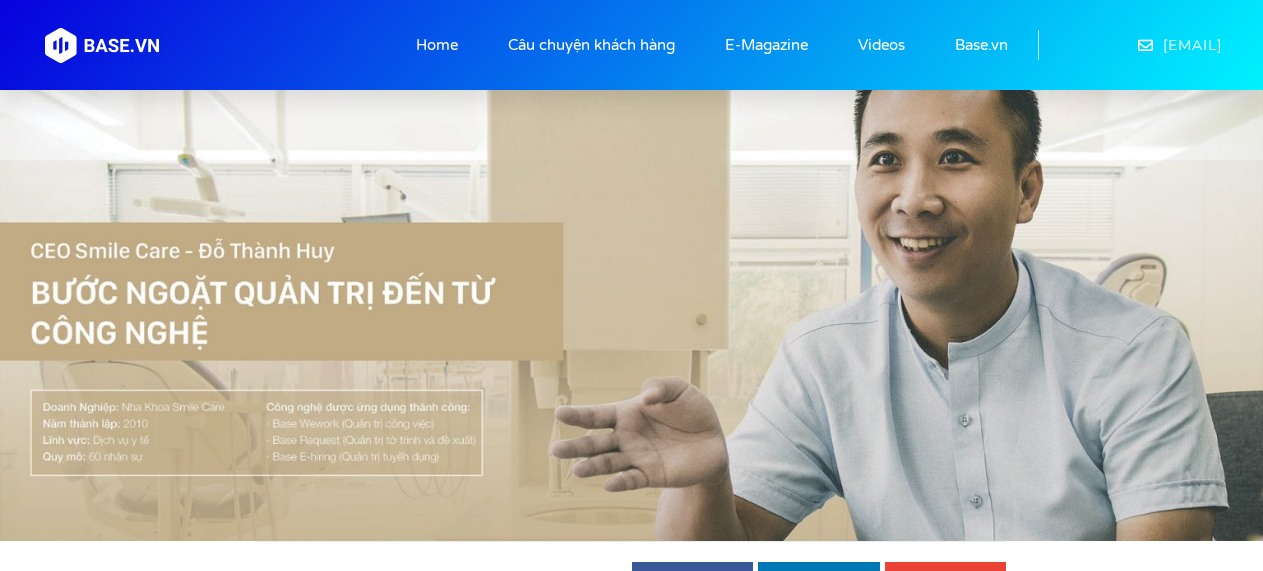 scroll, scrollTop: 0, scrollLeft: 0, axis: both 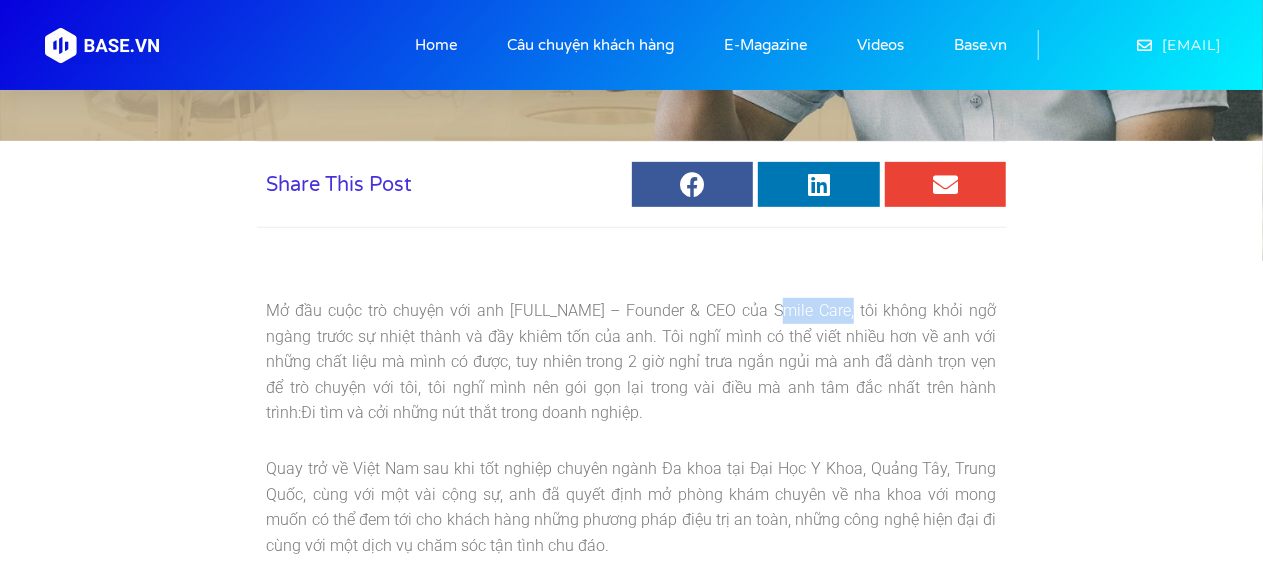 drag, startPoint x: 778, startPoint y: 313, endPoint x: 854, endPoint y: 309, distance: 76.105194 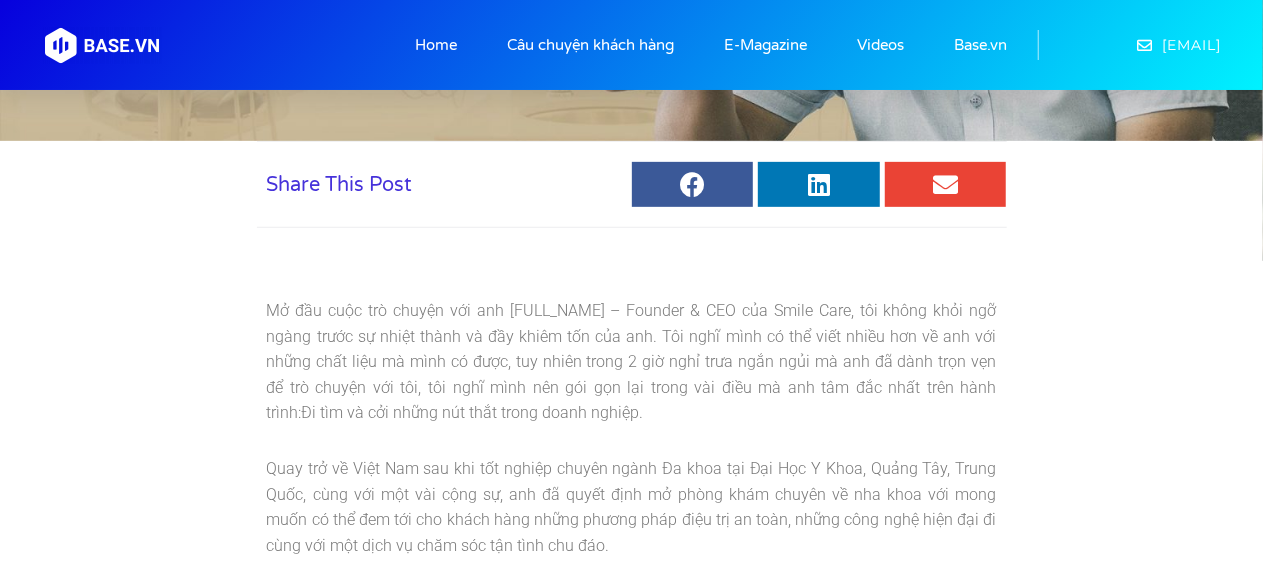 click on "Share This Post
Share on facebook
Share on linkedin
Share on email
Đi tìm và cởi những nút thắt trong doanh nghiệp.
Vân Anh:  Đỗ Thành Huy: Vân anh:   Đỗ Thành Huy:" at bounding box center [631, 4795] 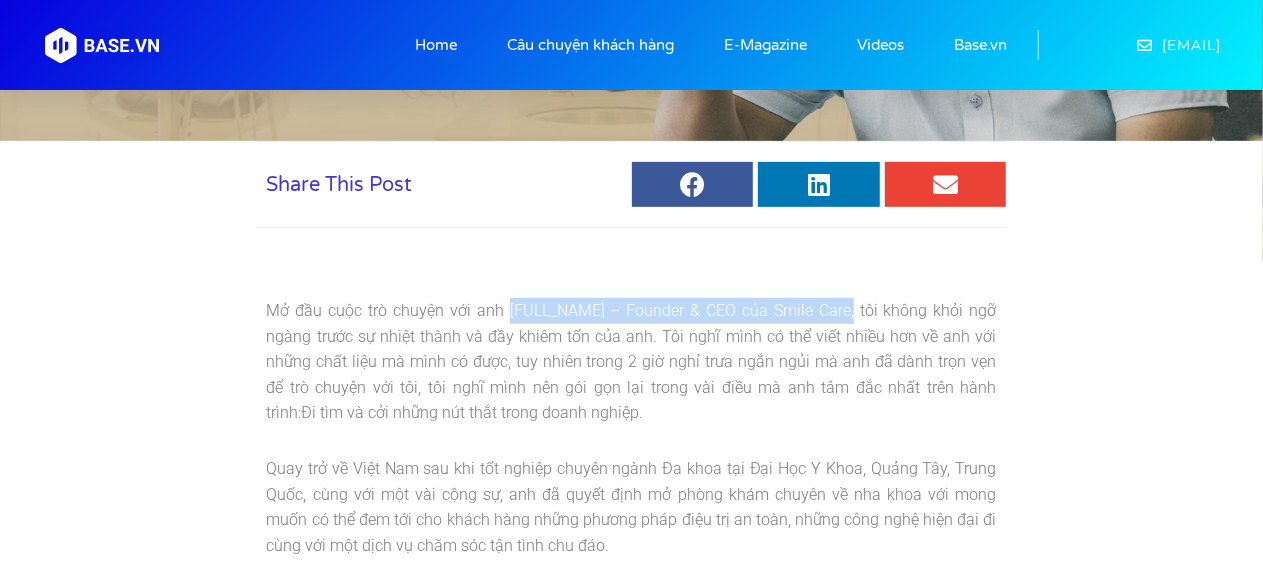 drag, startPoint x: 504, startPoint y: 308, endPoint x: 854, endPoint y: 306, distance: 350.0057 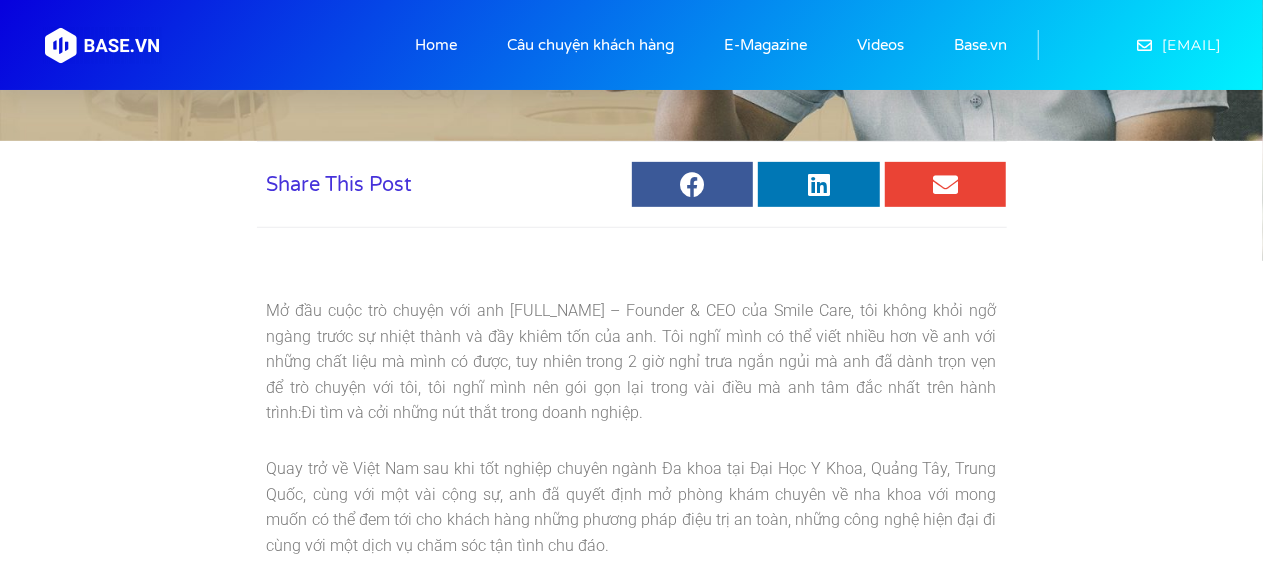 click on "Quay trở về Việt Nam sau khi tốt nghiệp chuyên ngành Đa khoa tại Đại Học Y Khoa, Quảng Tây, Trung Quốc, cùng với một vài cộng sự, anh đã quyết định mở phòng khám chuyên về nha khoa với mong muốn có thể đem tới cho khách hàng những phương pháp điệu trị an toàn, những công nghệ hiện đại đi cùng với một dịch vụ chăm sóc tận tình chu đáo." at bounding box center [632, 507] 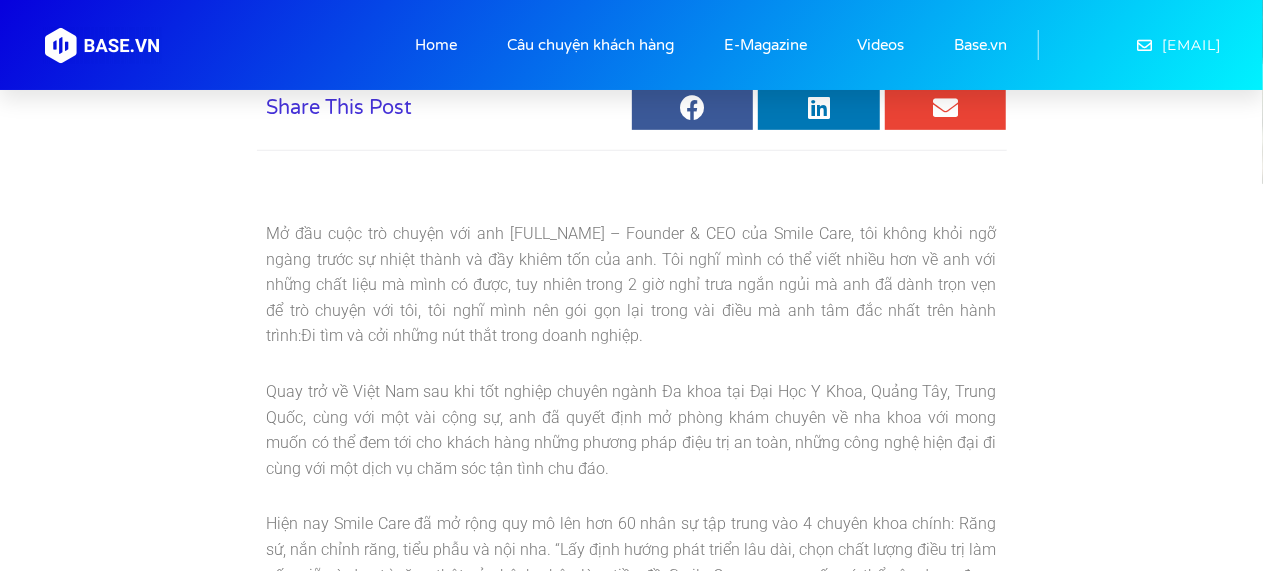 scroll, scrollTop: 400, scrollLeft: 0, axis: vertical 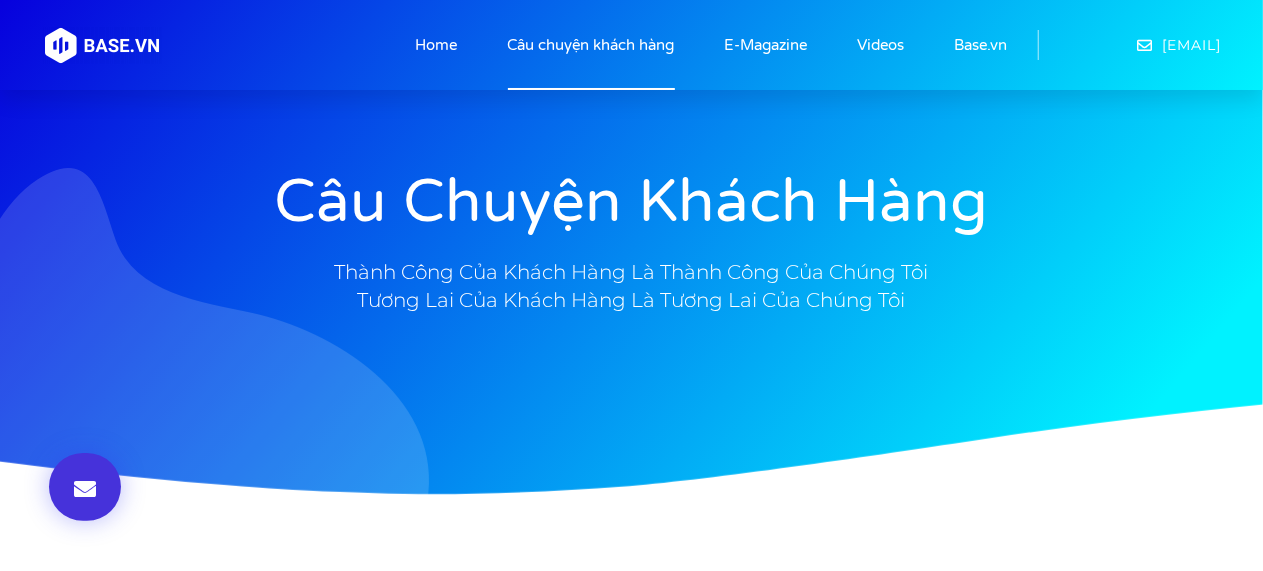 click on "Câu chuyện khách hàng" 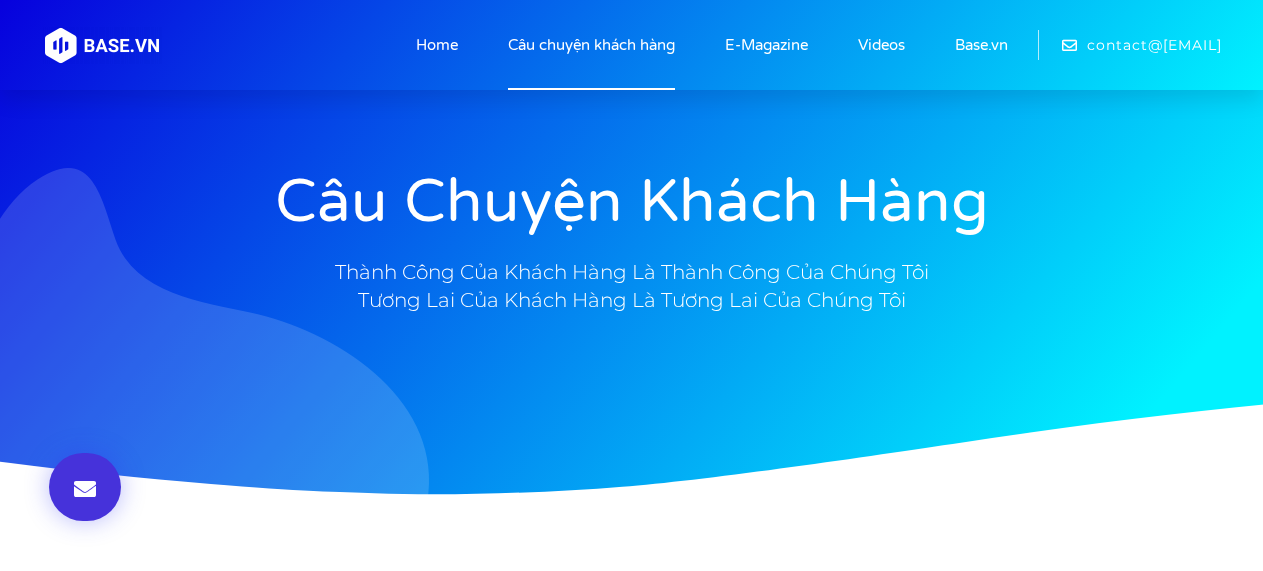 scroll, scrollTop: 0, scrollLeft: 0, axis: both 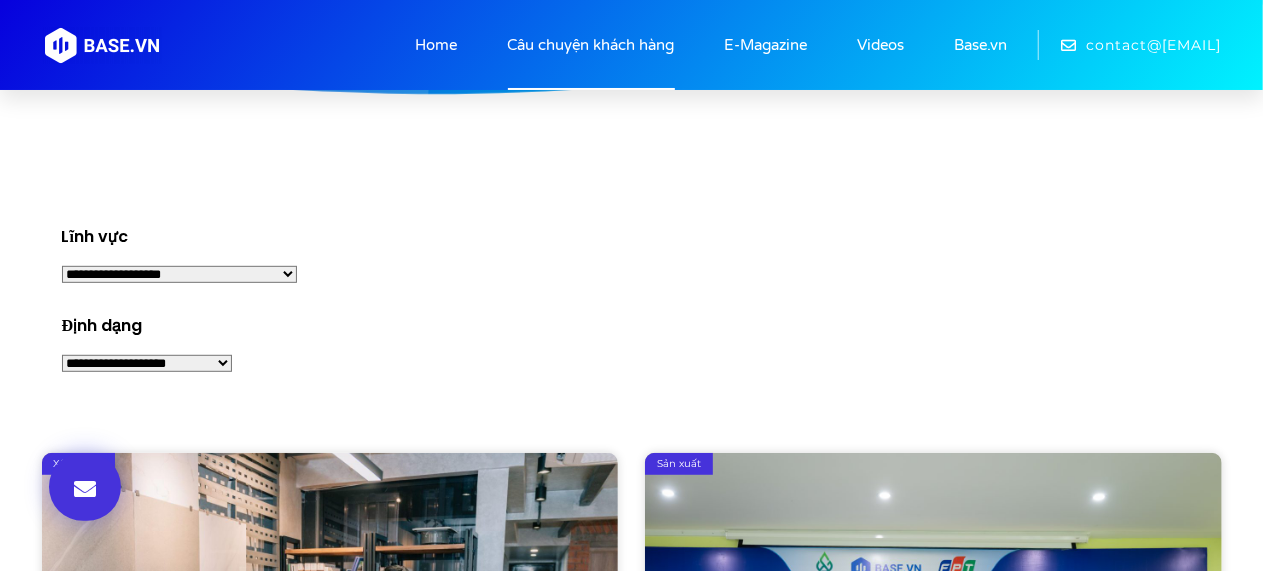 click on "**********" at bounding box center [179, 274] 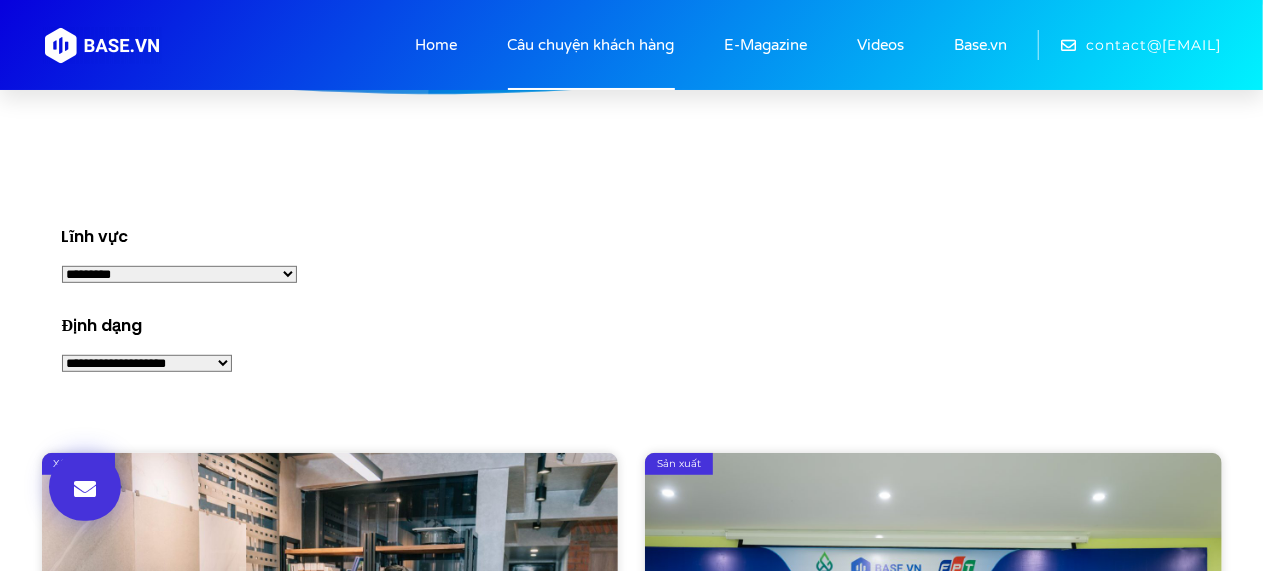 click on "**********" at bounding box center [179, 274] 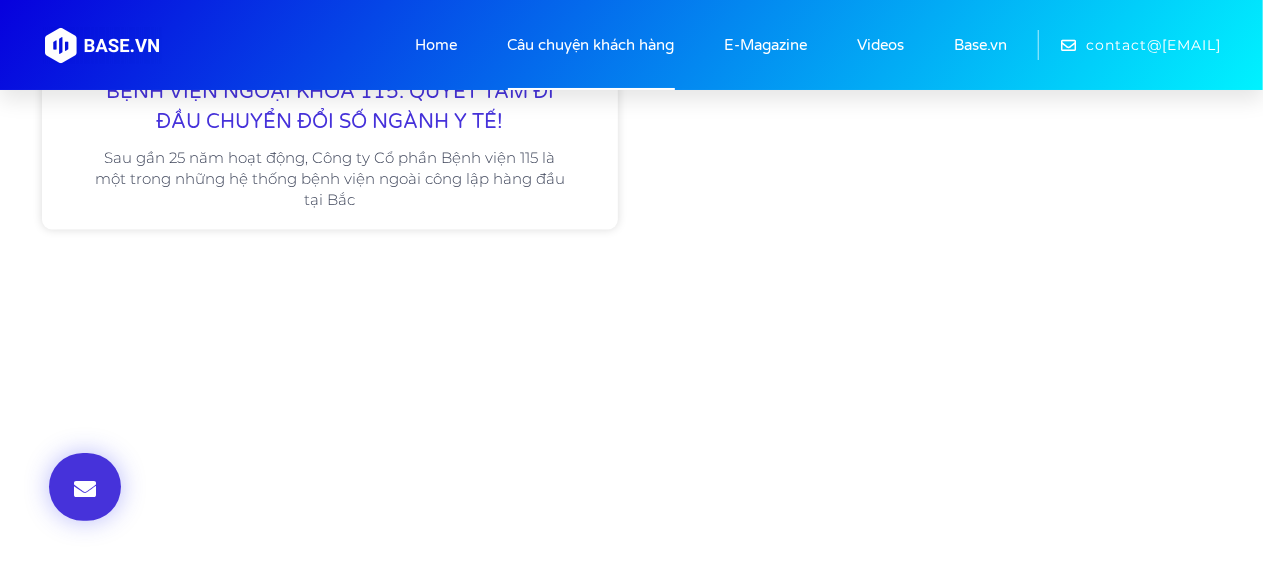 scroll, scrollTop: 1200, scrollLeft: 0, axis: vertical 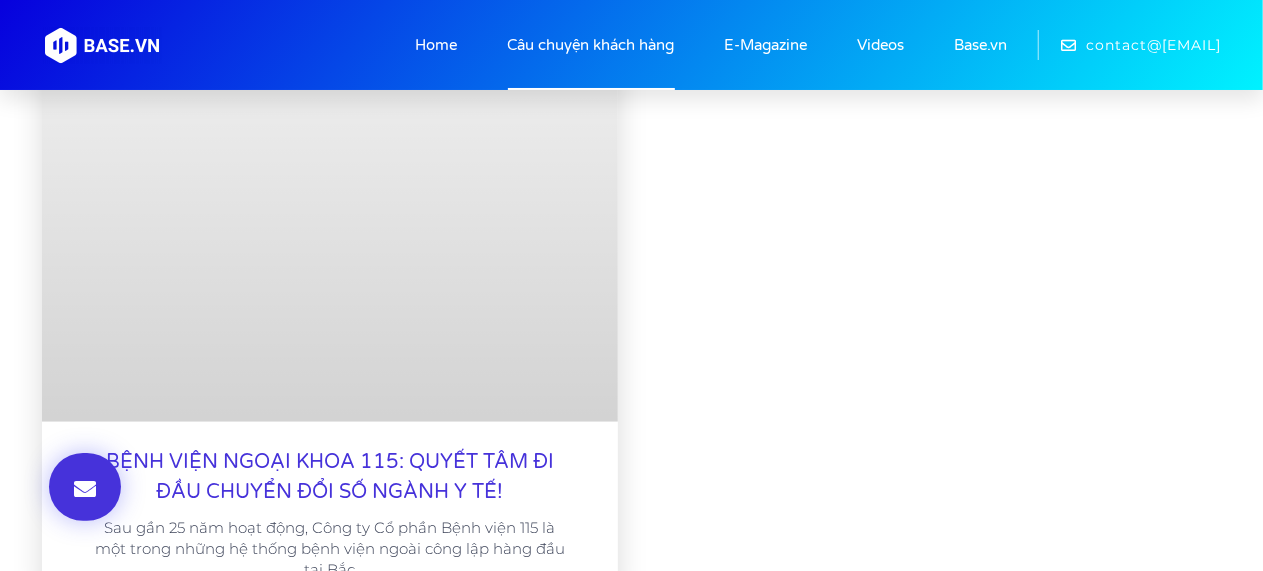 click on "BỆNH VIỆN NGOẠI KHOA 115: QUYẾT TÂM ĐI ĐẦU CHUYỂN ĐỔI SỐ NGÀNH Y TẾ!" at bounding box center [330, 477] 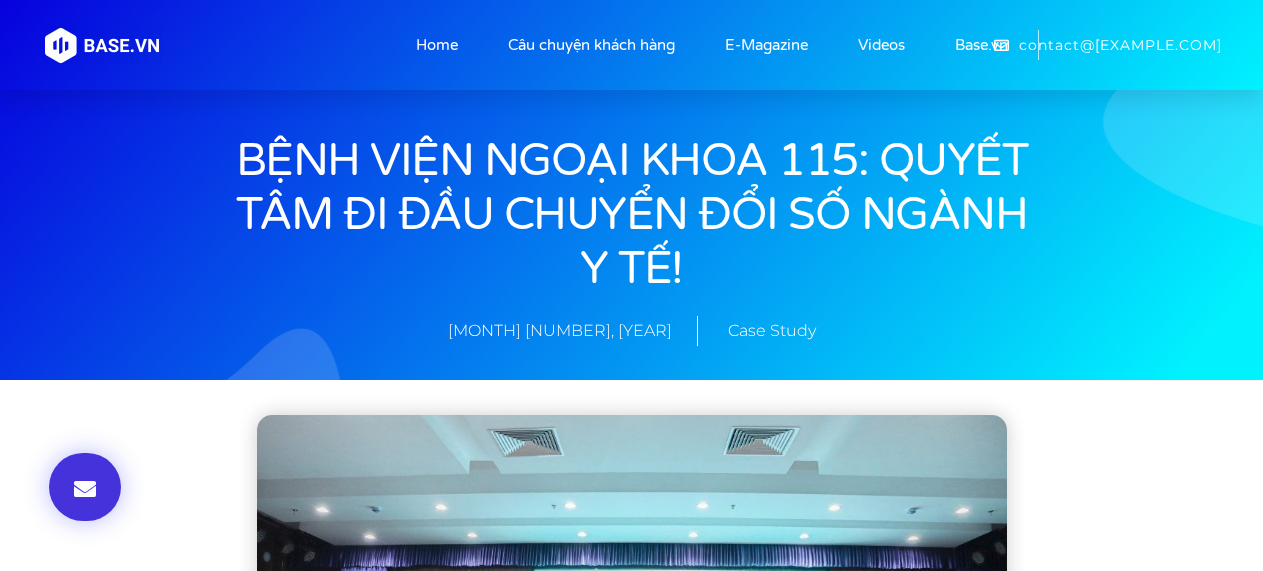 scroll, scrollTop: 0, scrollLeft: 0, axis: both 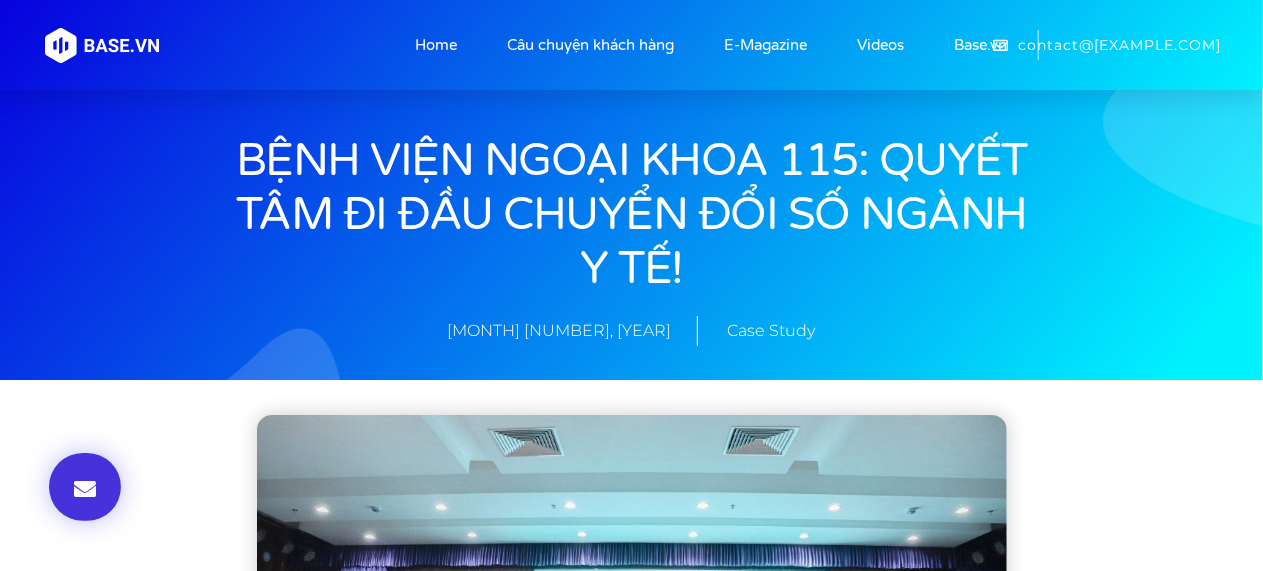 click on "BỆNH VIỆN NGOẠI KHOA 115: QUYẾT TÂM ĐI ĐẦU CHUYỂN ĐỔI SỐ NGÀNH Y TẾ!" at bounding box center (632, 215) 